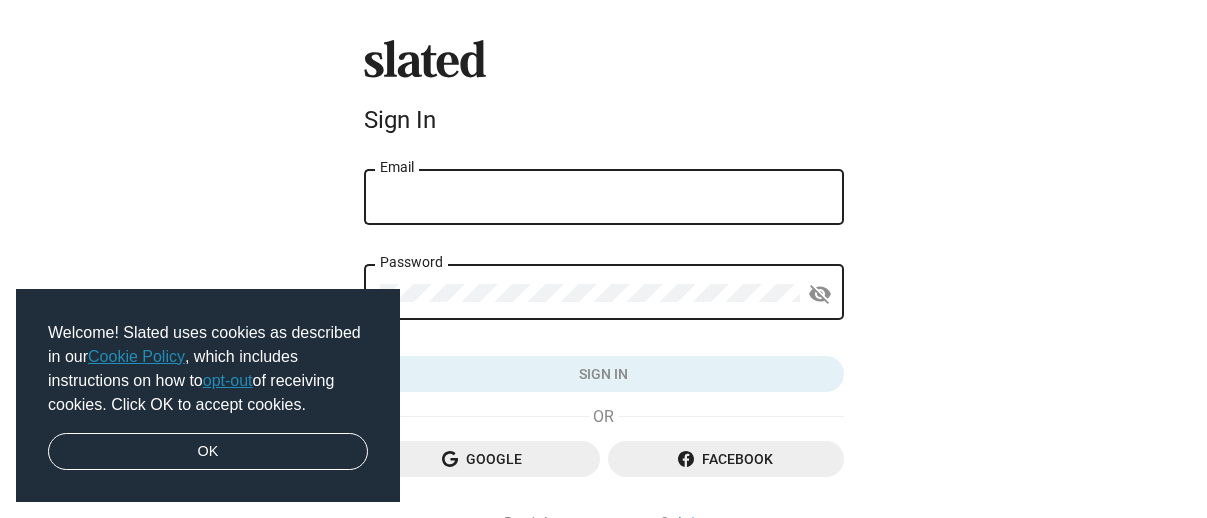 scroll, scrollTop: 0, scrollLeft: 0, axis: both 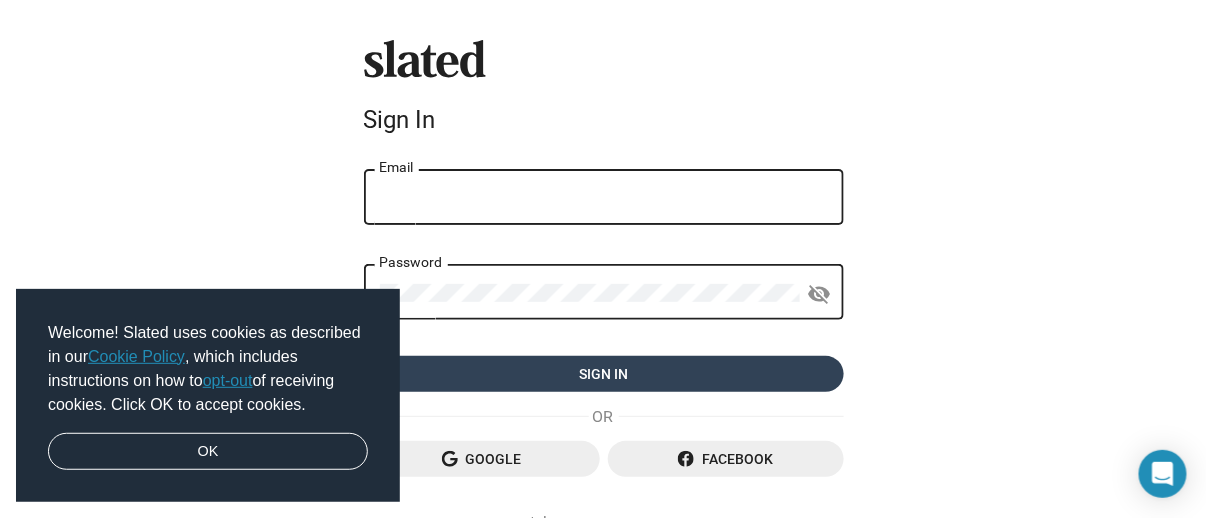 type on "bournvillestudios@yahoo.com" 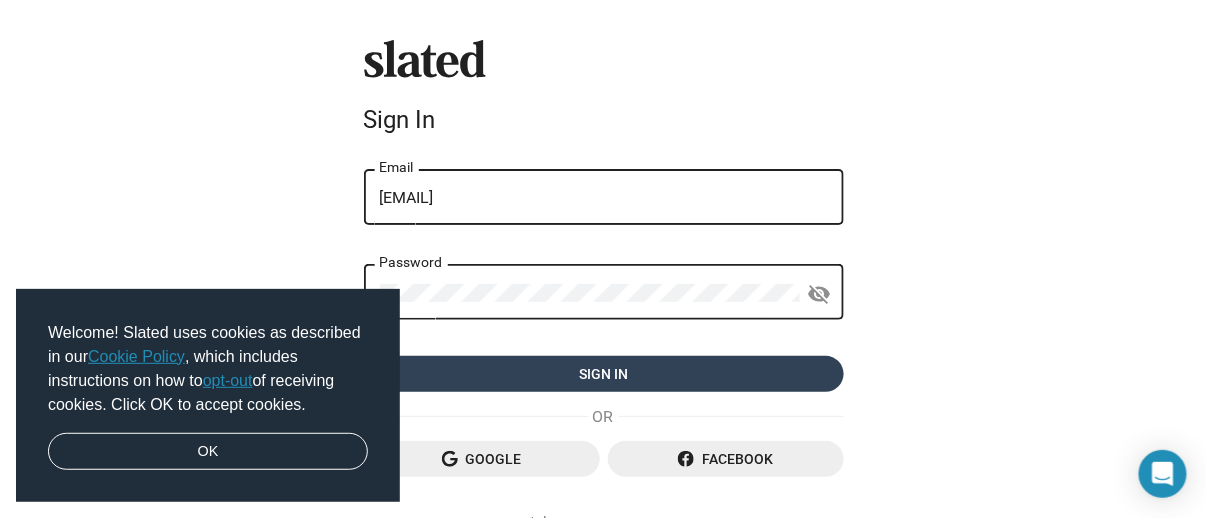 click on "Sign in" 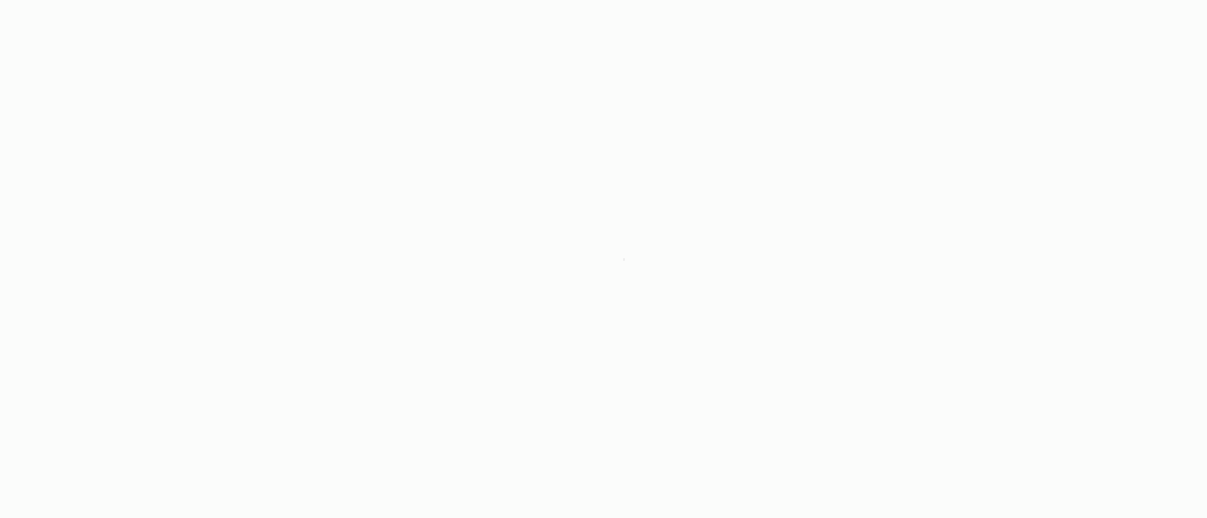 scroll, scrollTop: 0, scrollLeft: 0, axis: both 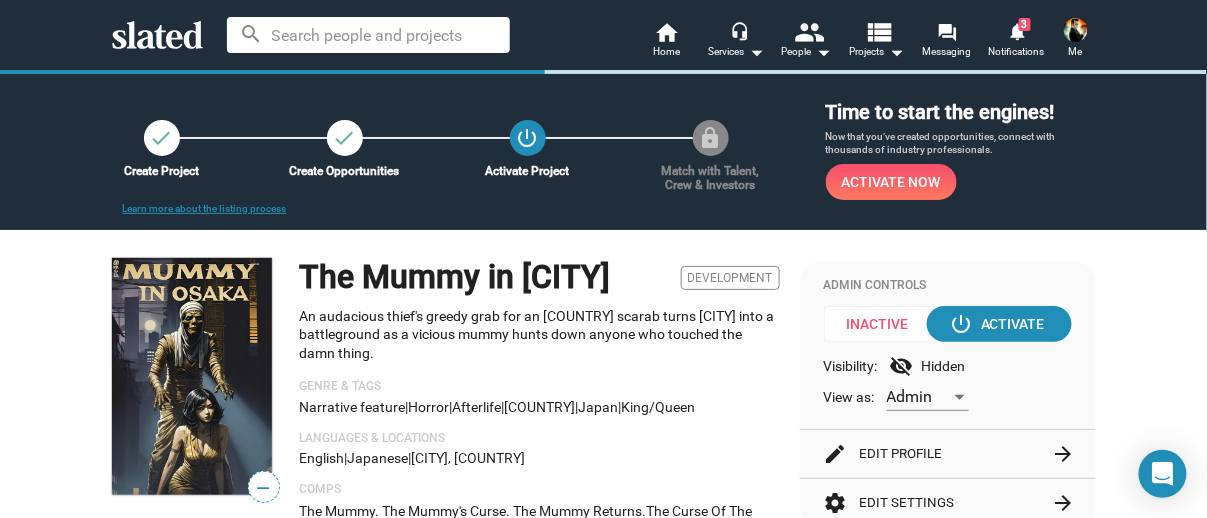 click on "Activate Now" at bounding box center (891, 182) 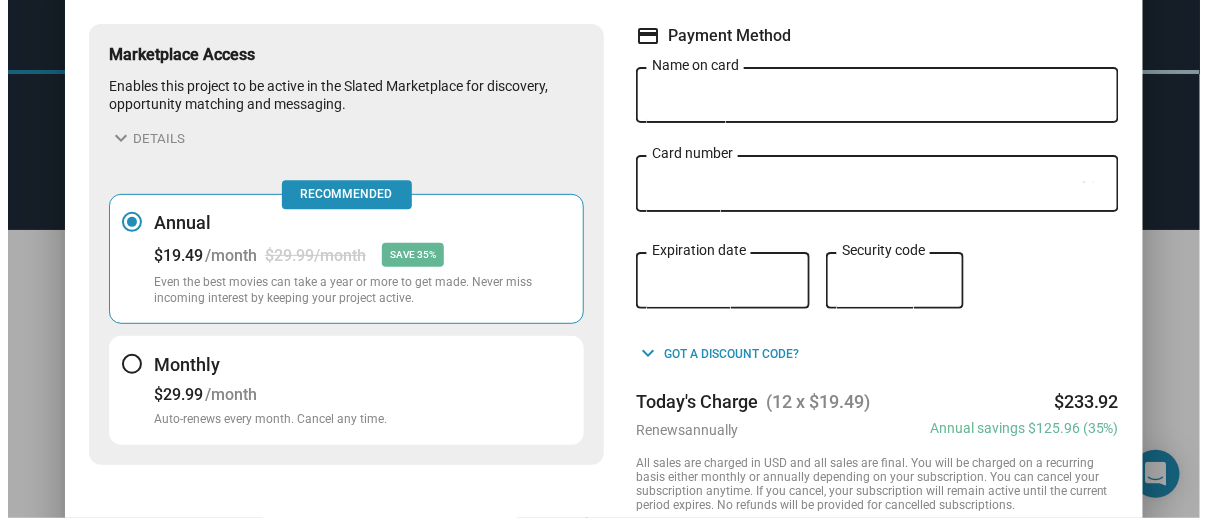 scroll, scrollTop: 0, scrollLeft: 0, axis: both 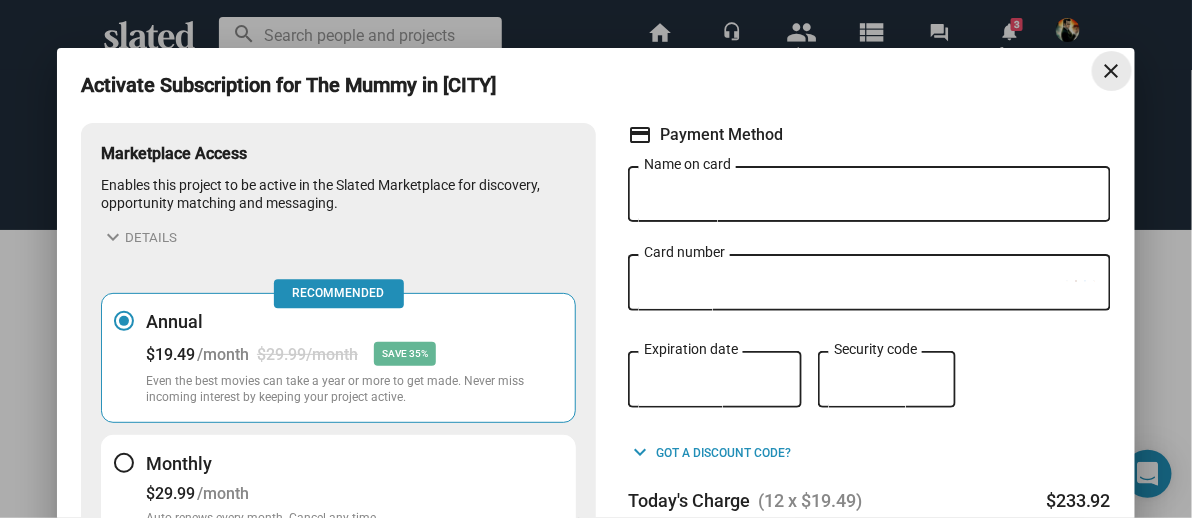 click on "close" at bounding box center (1112, 71) 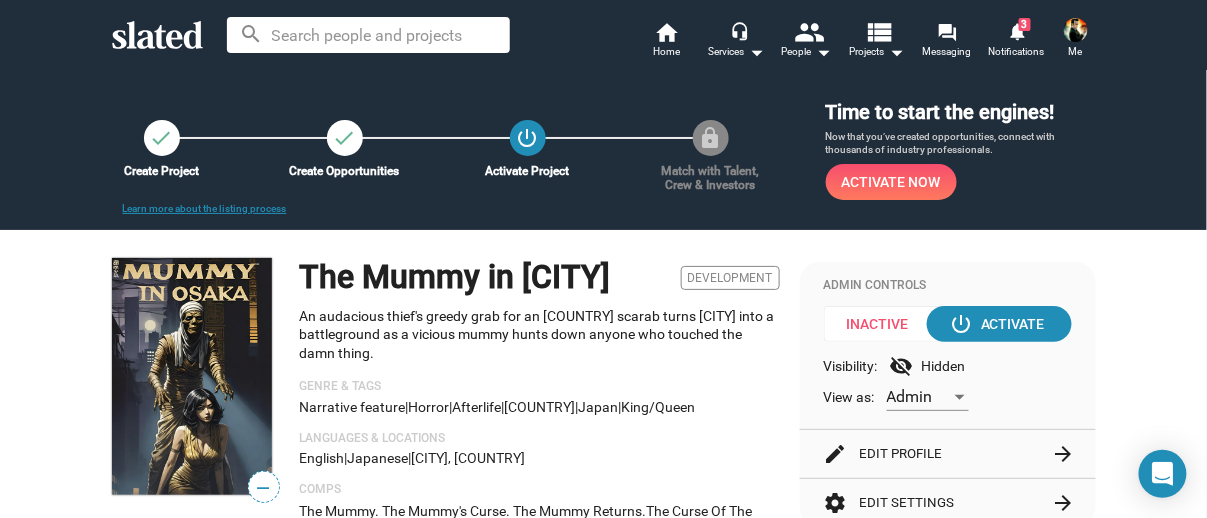 click on "—" 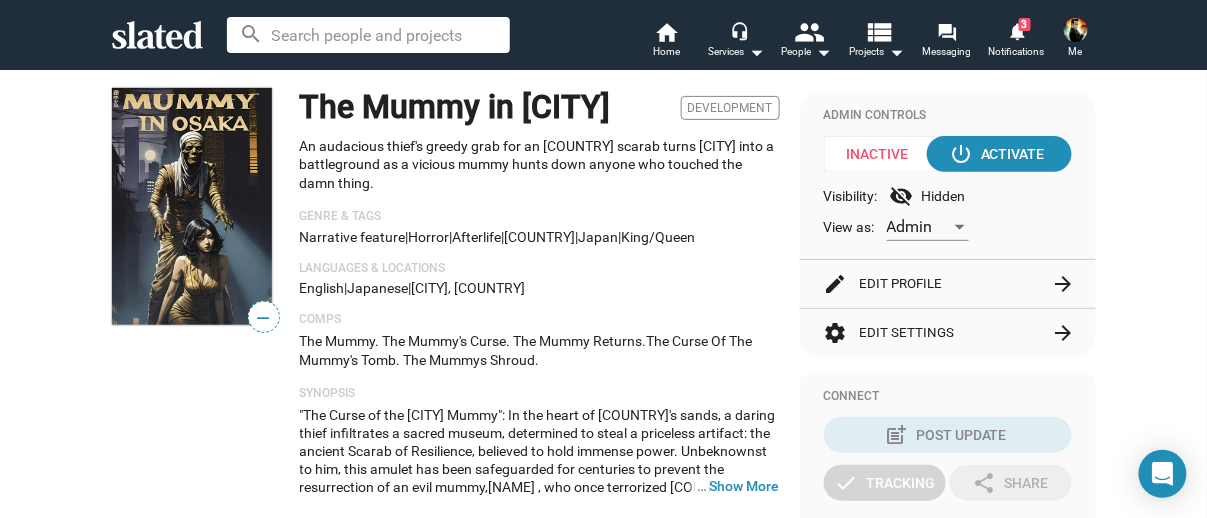 scroll, scrollTop: 200, scrollLeft: 0, axis: vertical 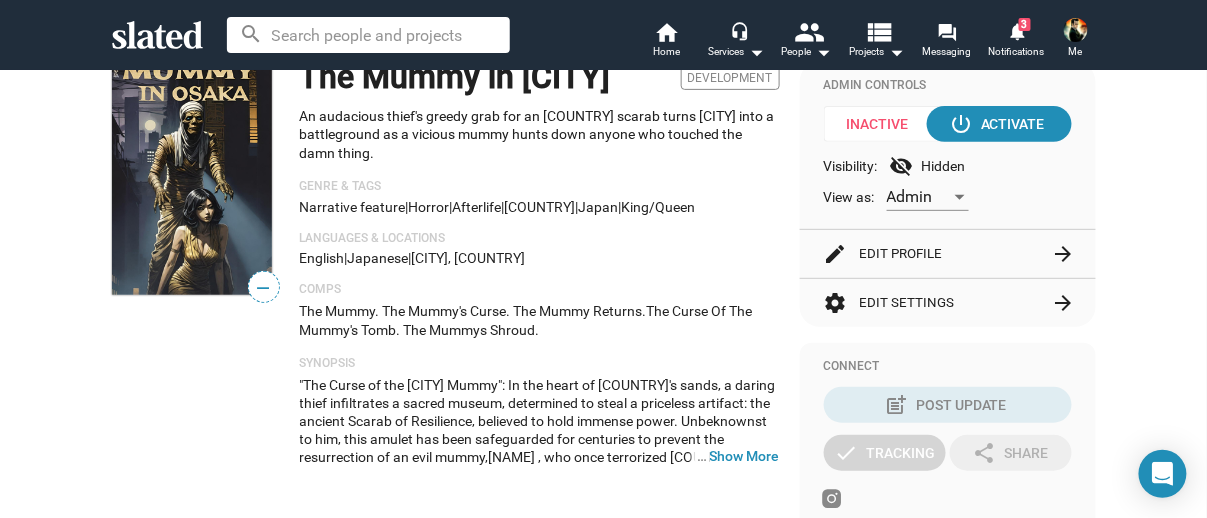 click on "settings" 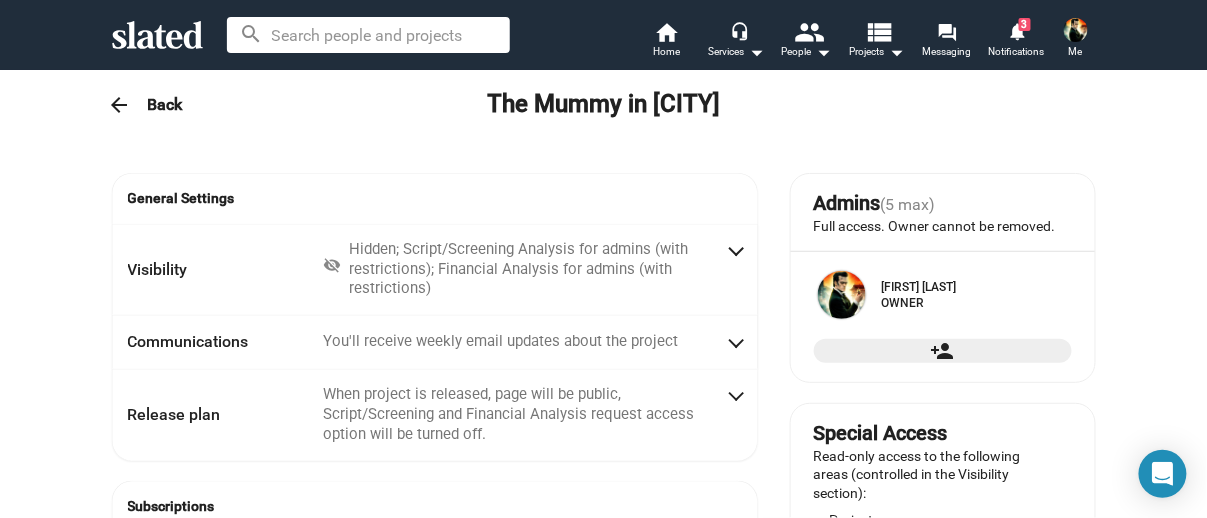 radio on "false" 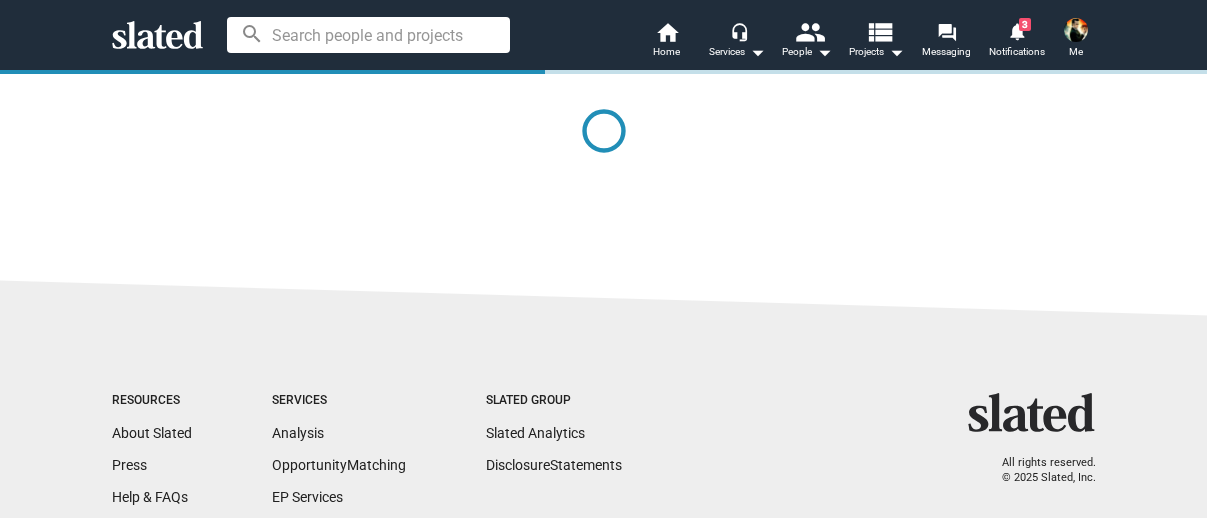 scroll, scrollTop: 0, scrollLeft: 0, axis: both 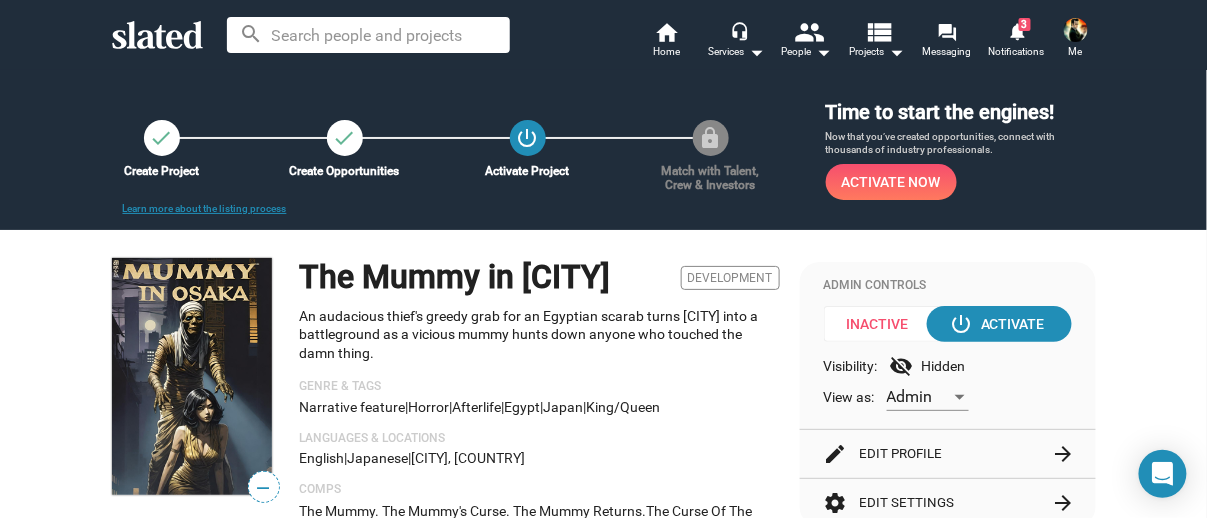 click on "edit  Edit Profile  arrow_forward" 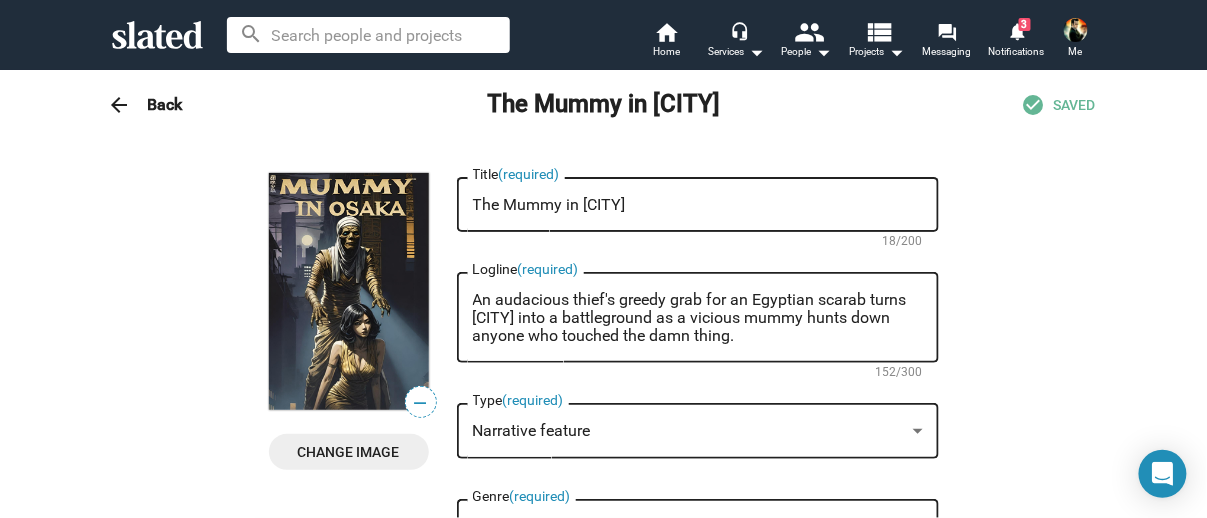 click on "—" at bounding box center [421, 403] 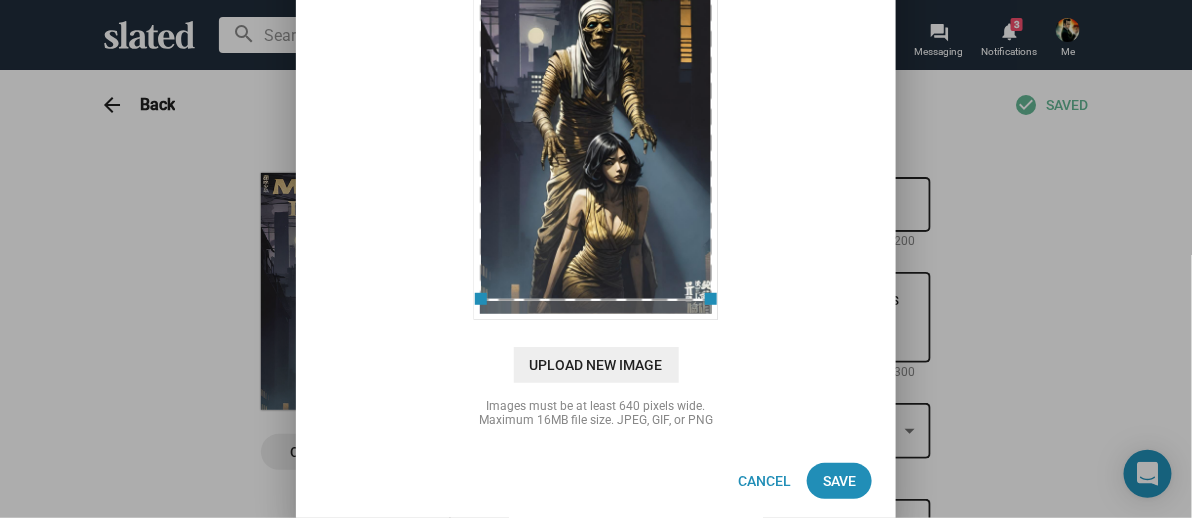 scroll, scrollTop: 195, scrollLeft: 0, axis: vertical 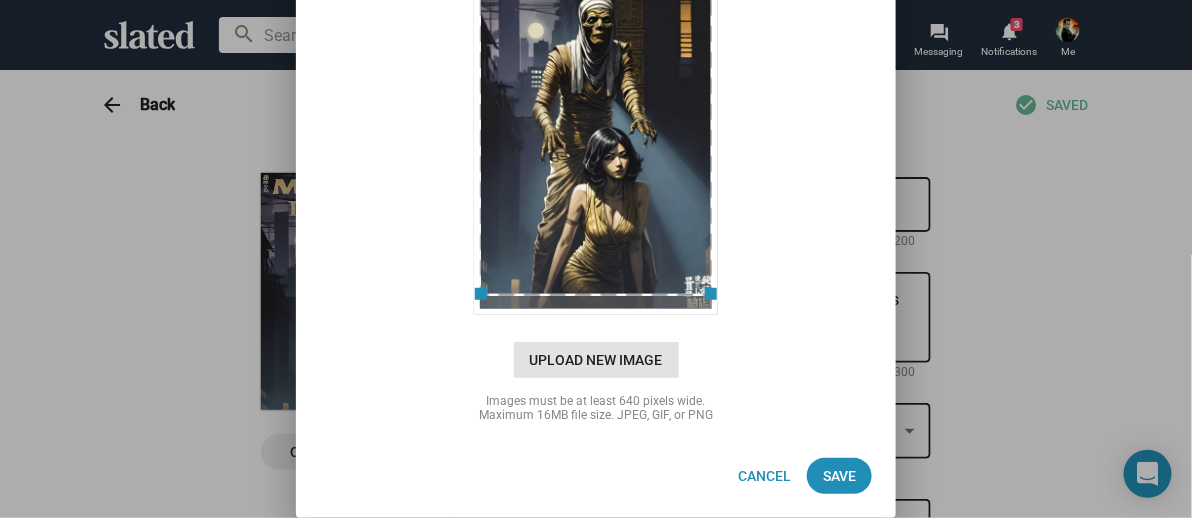 click on "Upload New Image" 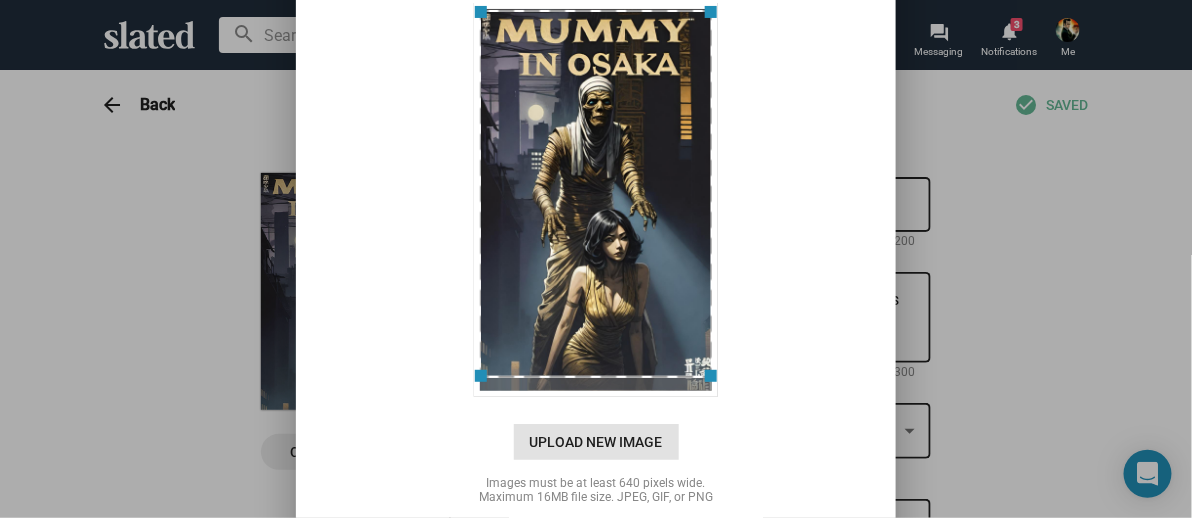 click on "Upload New Image" 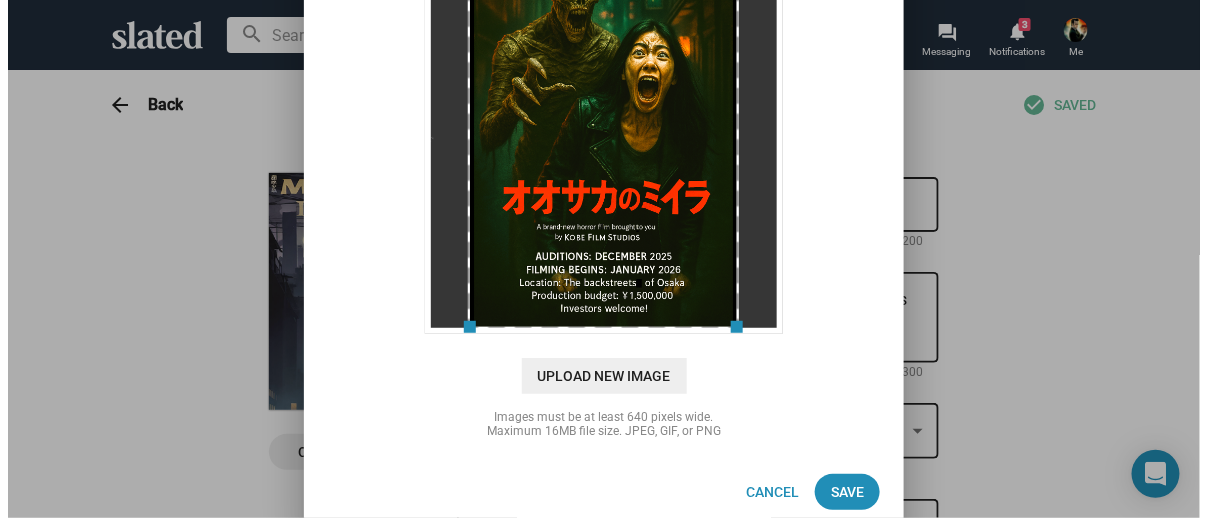 scroll, scrollTop: 195, scrollLeft: 0, axis: vertical 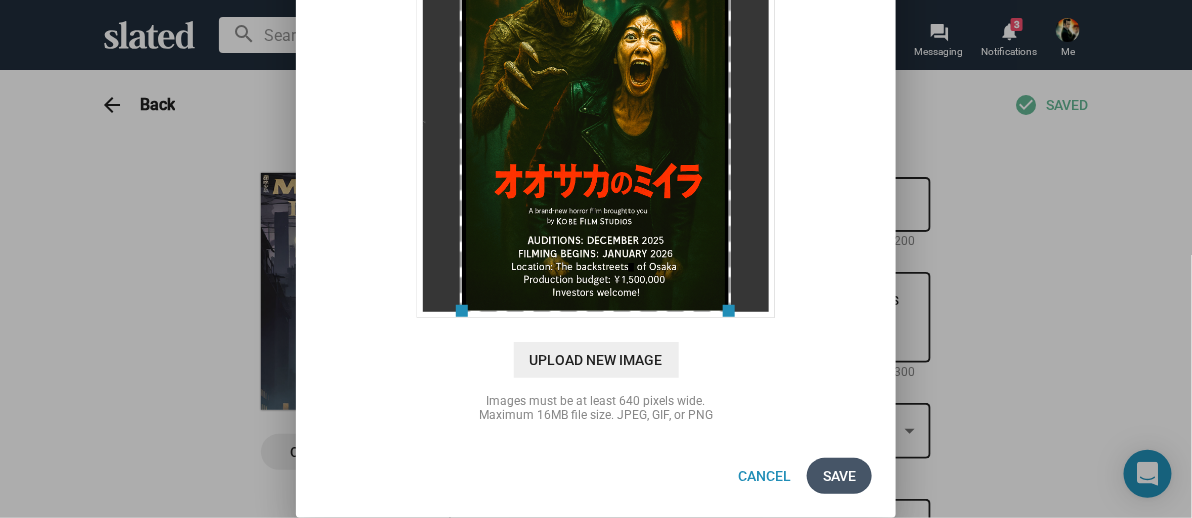 click on "Save" 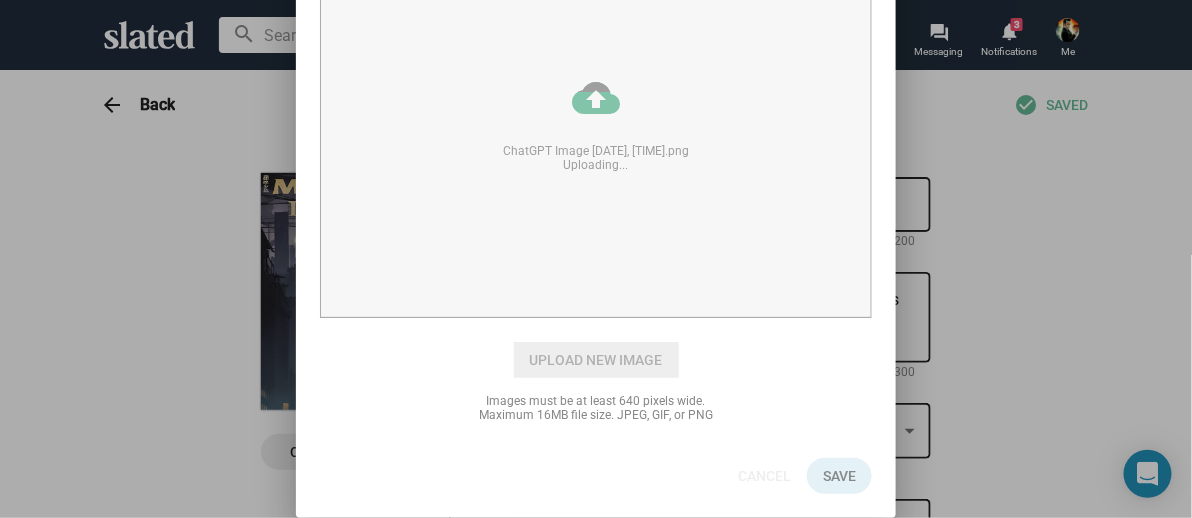click on "Change Image close cloud_upload cloud_upload Drag and drop or  click to upload ChatGPT Image Jul 25, 2025, 11_21_56 PM.png Uploading... Upload New Image Images must be at least 640 pixels wide. Maximum 16MB file size. JPEG, GIF, or PNG Cancel Save" at bounding box center [596, 259] 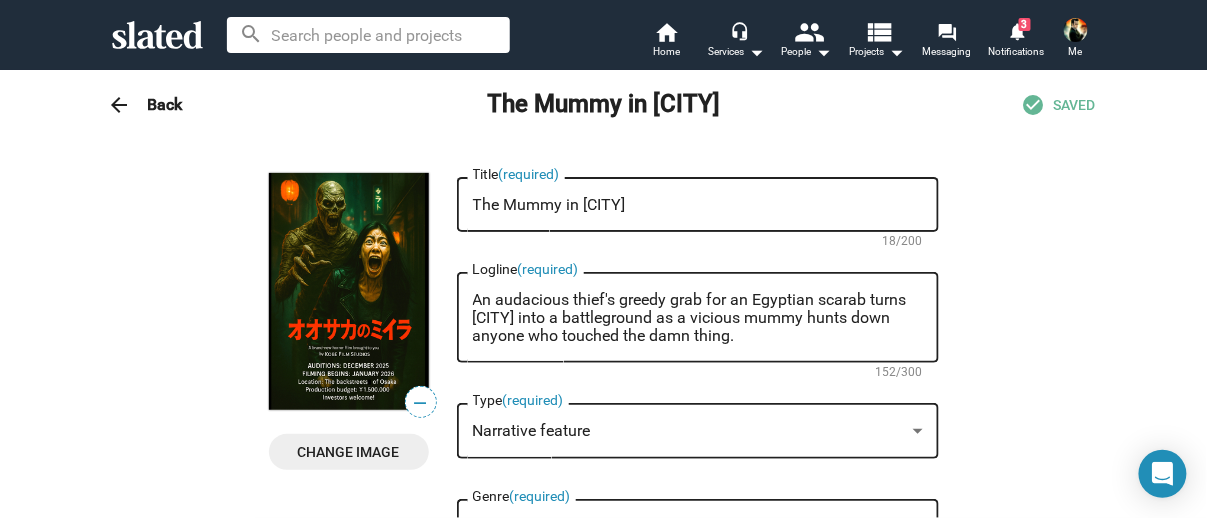 click on "—  Change Image  —  Change Image  The Mummy in Osaka Title  (required) 18/200 An audacious thief's greedy grab for an Egyptian scarab turns Osaka into a battleground as a vicious mummy hunts down anyone who touched the damn thing. Logline  (required) 152/300 Narrative feature Type  (required) Horror close Genre  (required) afterlife close Egypt close Japan close king/queen close Tags English close Japanese close Languages  (required) Development Stage  (required) Production start date Osaka, Japan close Anticipated Locations The Mummy. The Mummy's Curse. The Mummy Returns.The Curse Of The Mummy's Tomb. The Mummys Shroud. Comps List titles separated by commas 97/100 Synopsis 971/1000 YouTube or Vimeo link 0/300 Video password (if needed) Website 0/200 IMDb 0/200 Twitter 0/200 https://www.instagram.com/p/C4783S5ADcw/ Instagram 40/200 Facebook 0/200" at bounding box center (604, 1347) 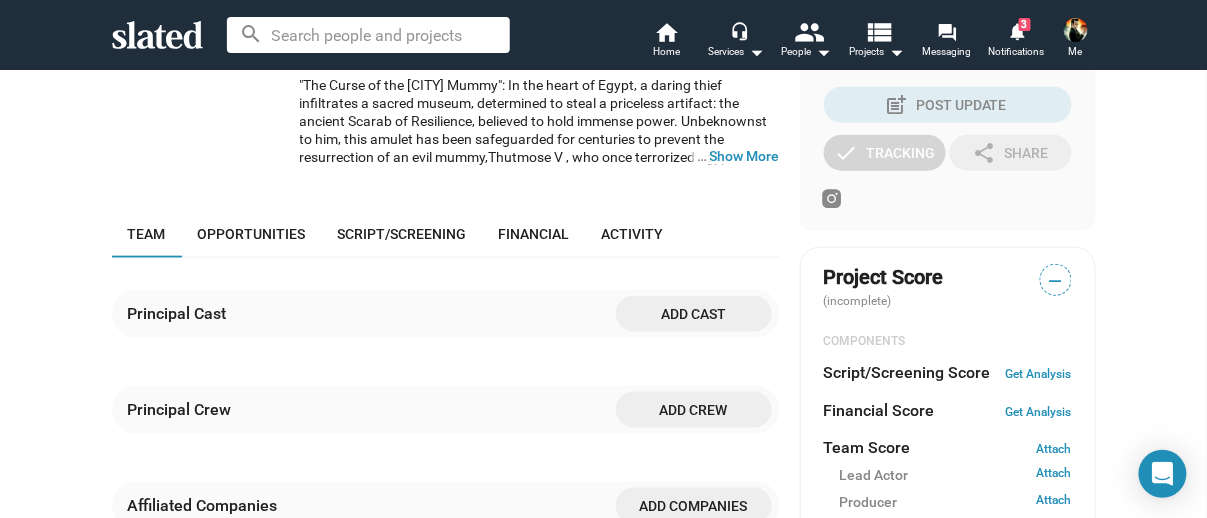 scroll, scrollTop: 200, scrollLeft: 0, axis: vertical 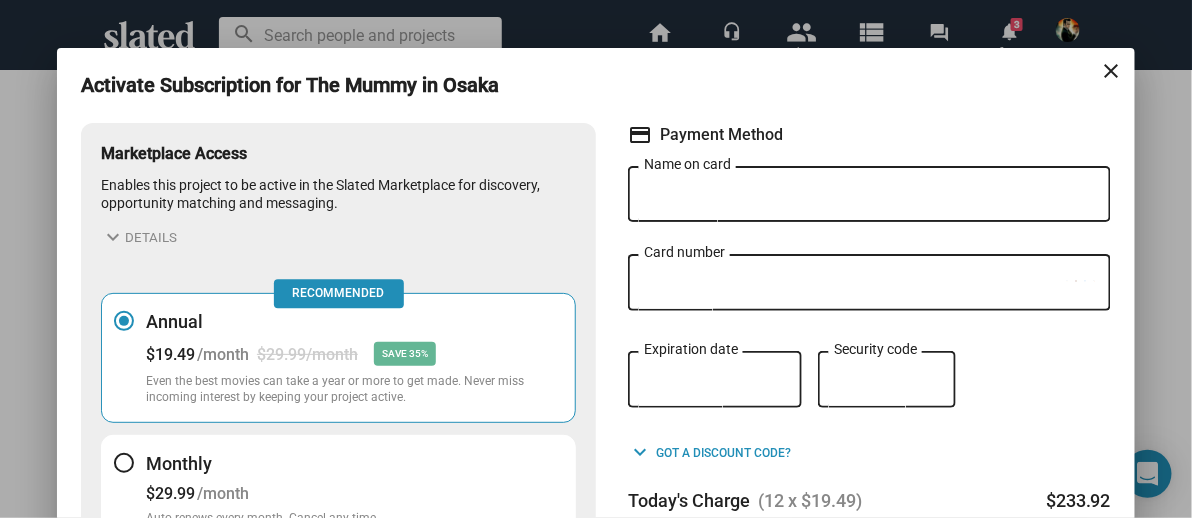 click on "close" at bounding box center [1112, 71] 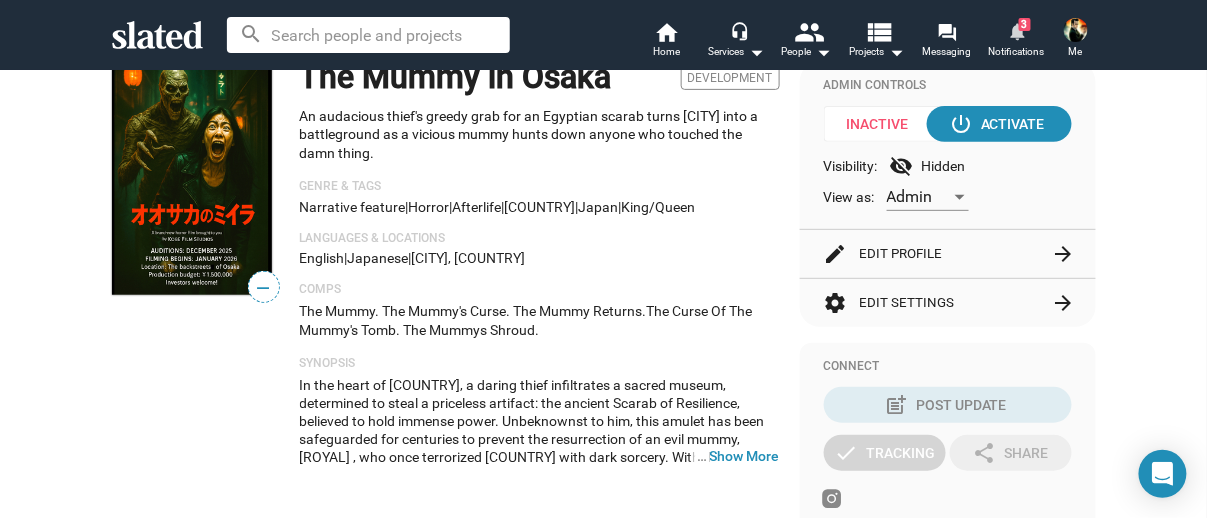 click on "3" at bounding box center [1025, 24] 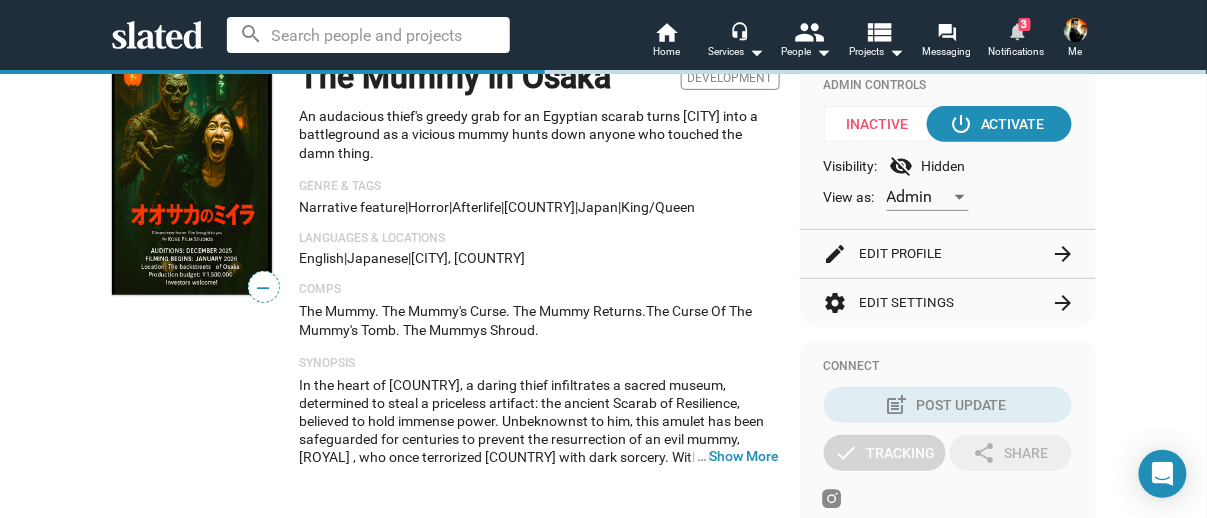 click on "notifications" at bounding box center (1016, 30) 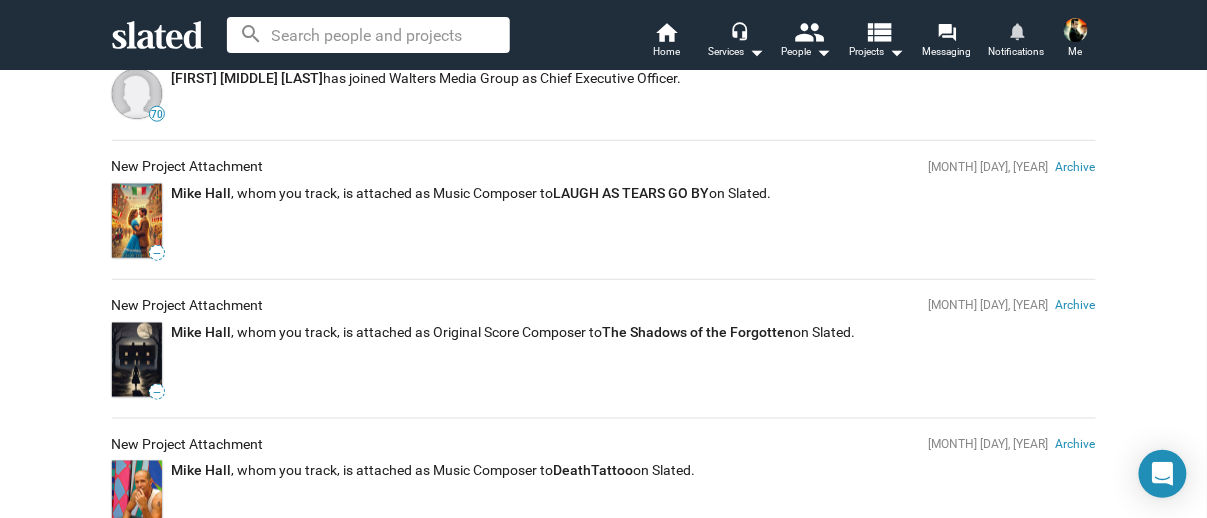 scroll, scrollTop: 600, scrollLeft: 0, axis: vertical 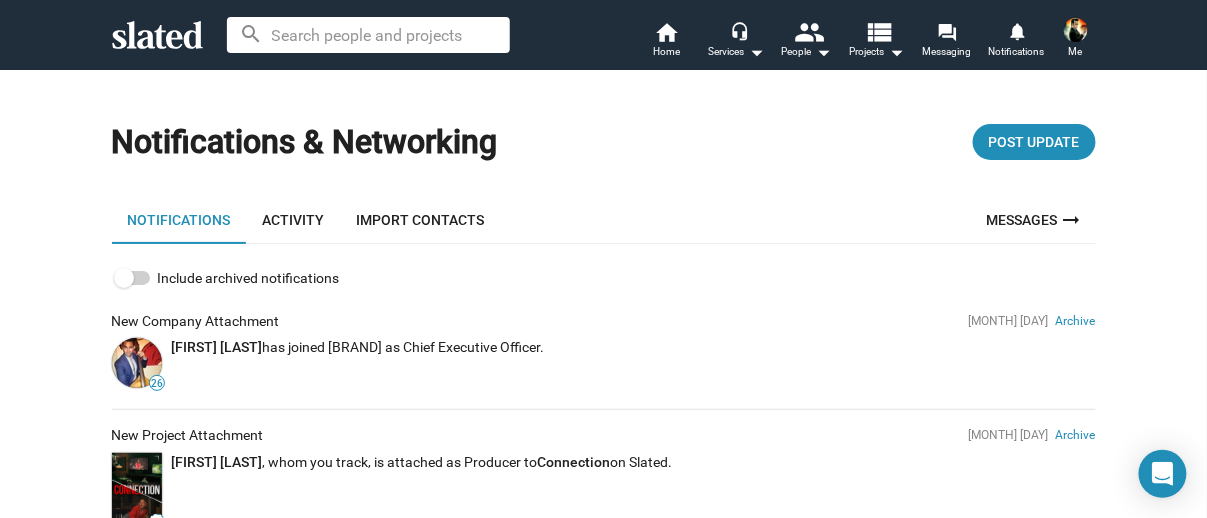 click 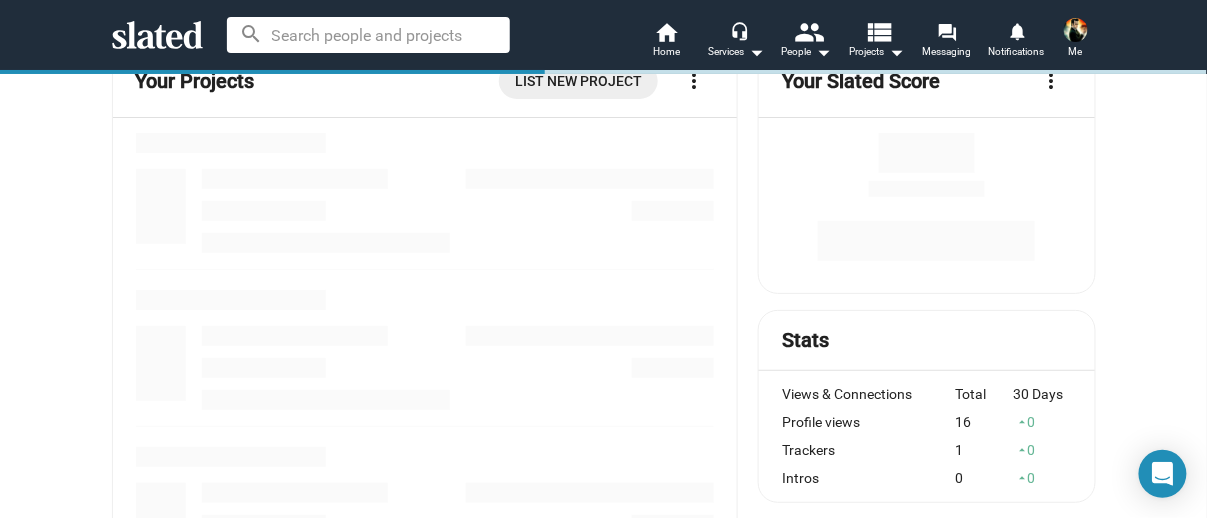 scroll, scrollTop: 0, scrollLeft: 0, axis: both 